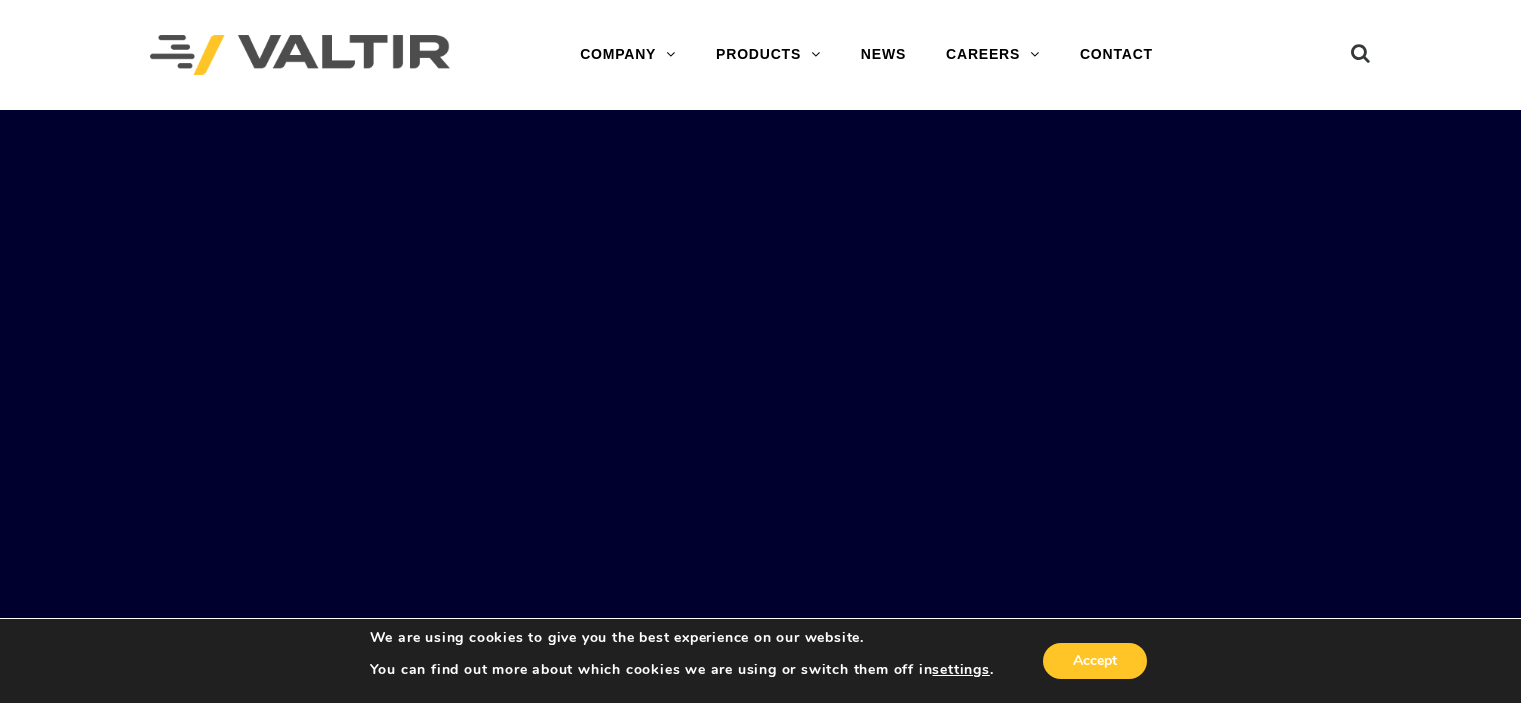 scroll, scrollTop: 0, scrollLeft: 0, axis: both 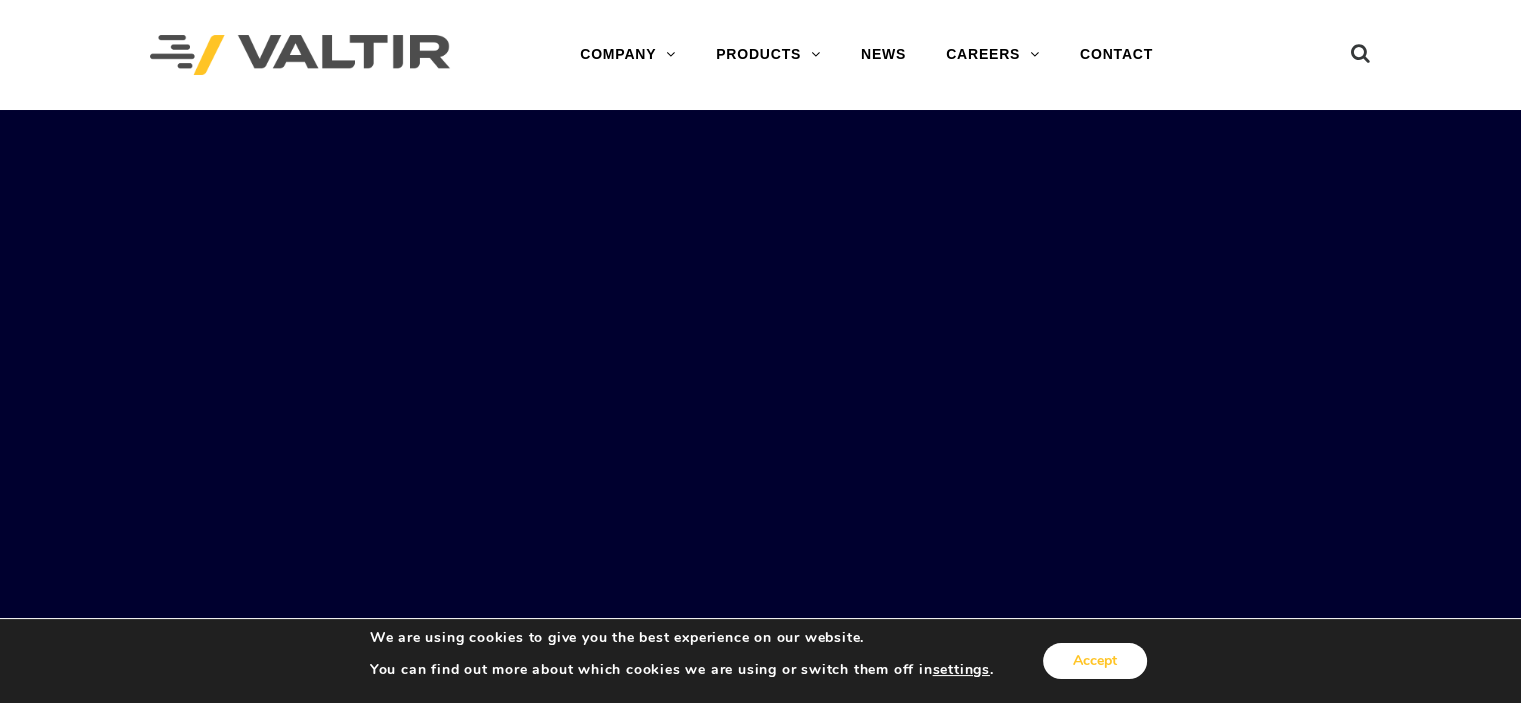 click on "Accept" at bounding box center [1095, 661] 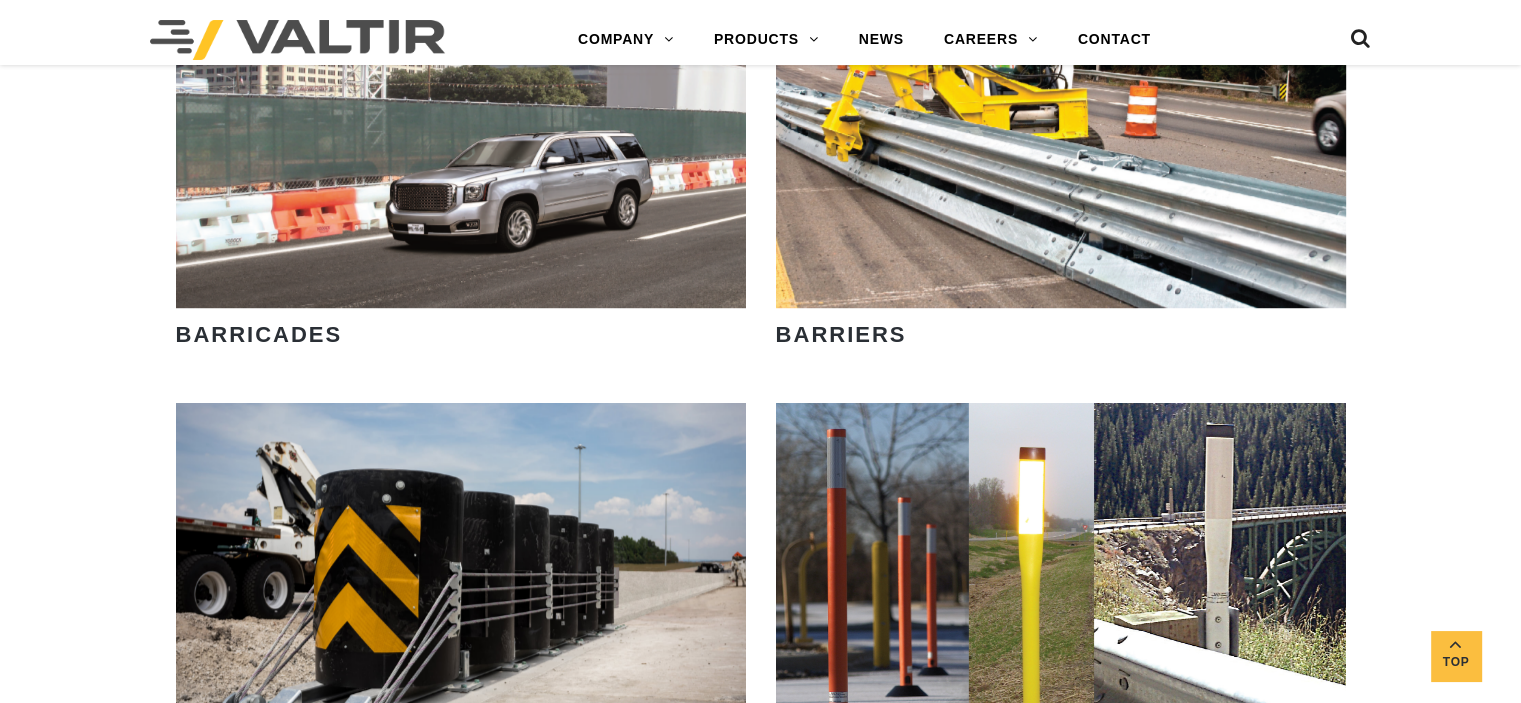 scroll, scrollTop: 1200, scrollLeft: 0, axis: vertical 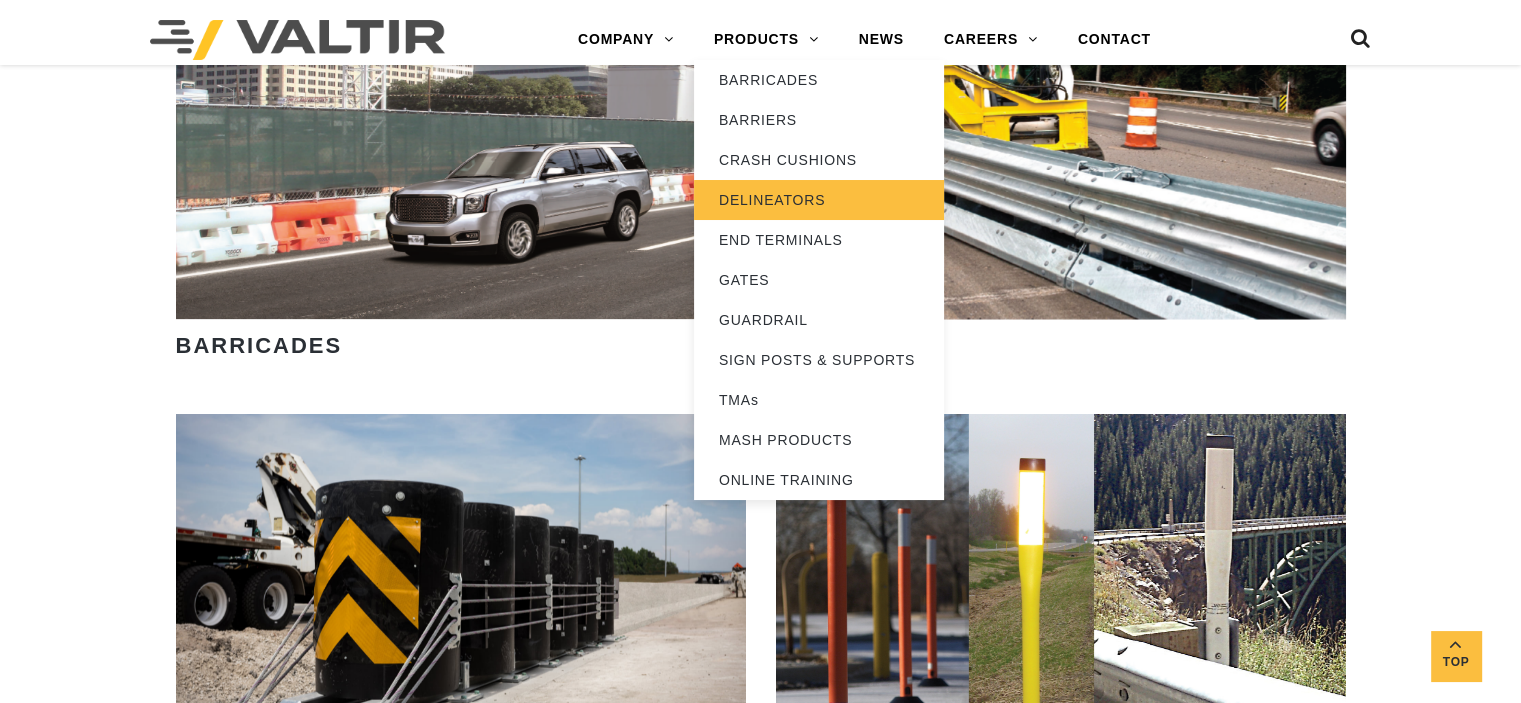 click on "DELINEATORS" at bounding box center [819, 200] 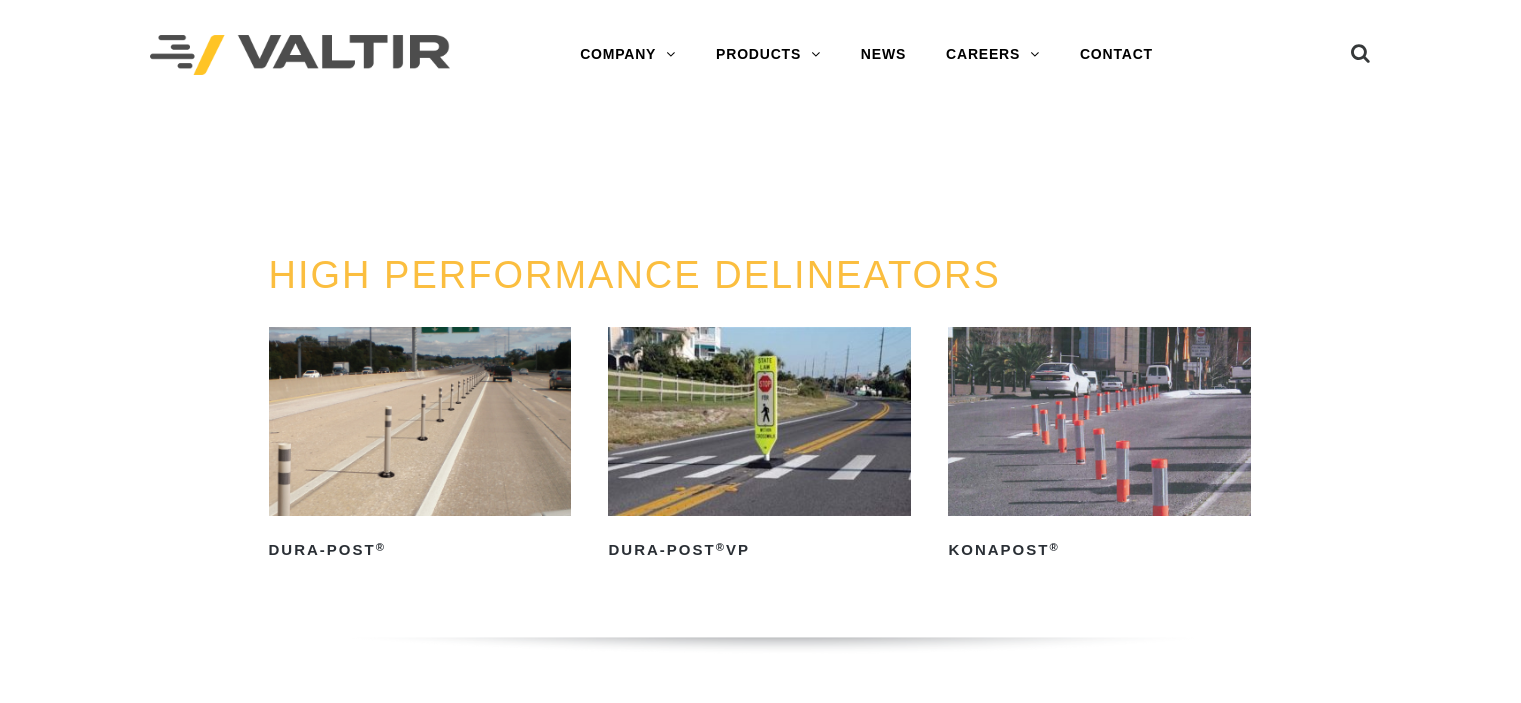 scroll, scrollTop: 0, scrollLeft: 0, axis: both 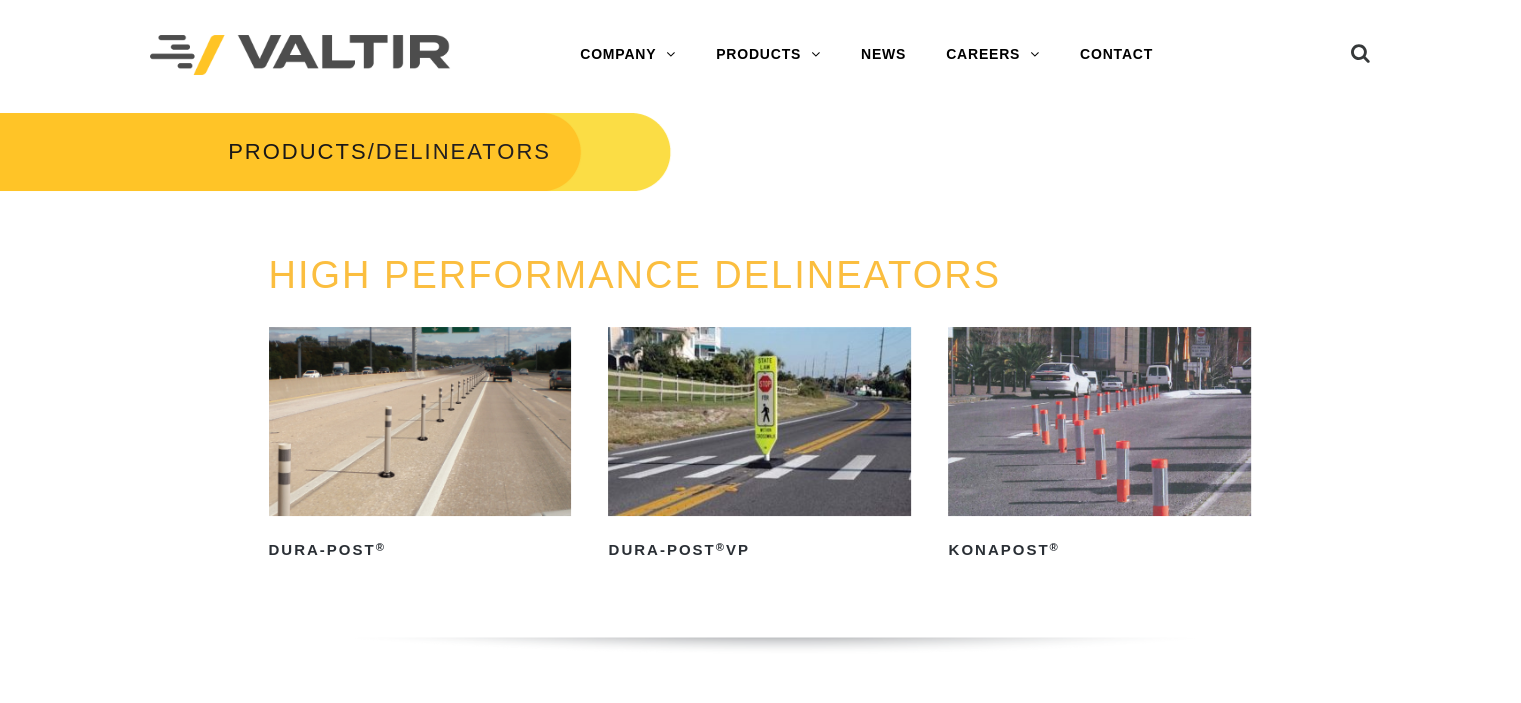 click at bounding box center [759, 421] 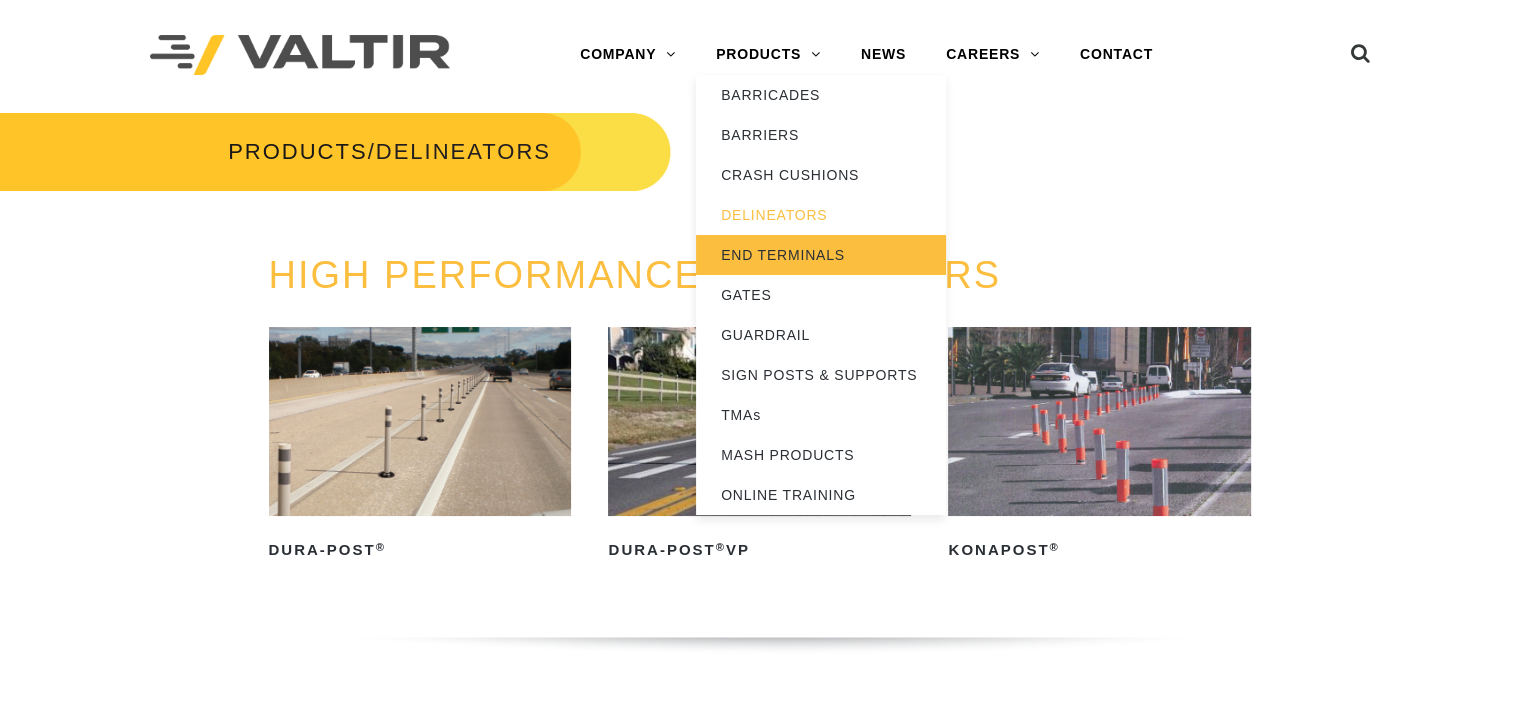 click on "END TERMINALS" at bounding box center (821, 255) 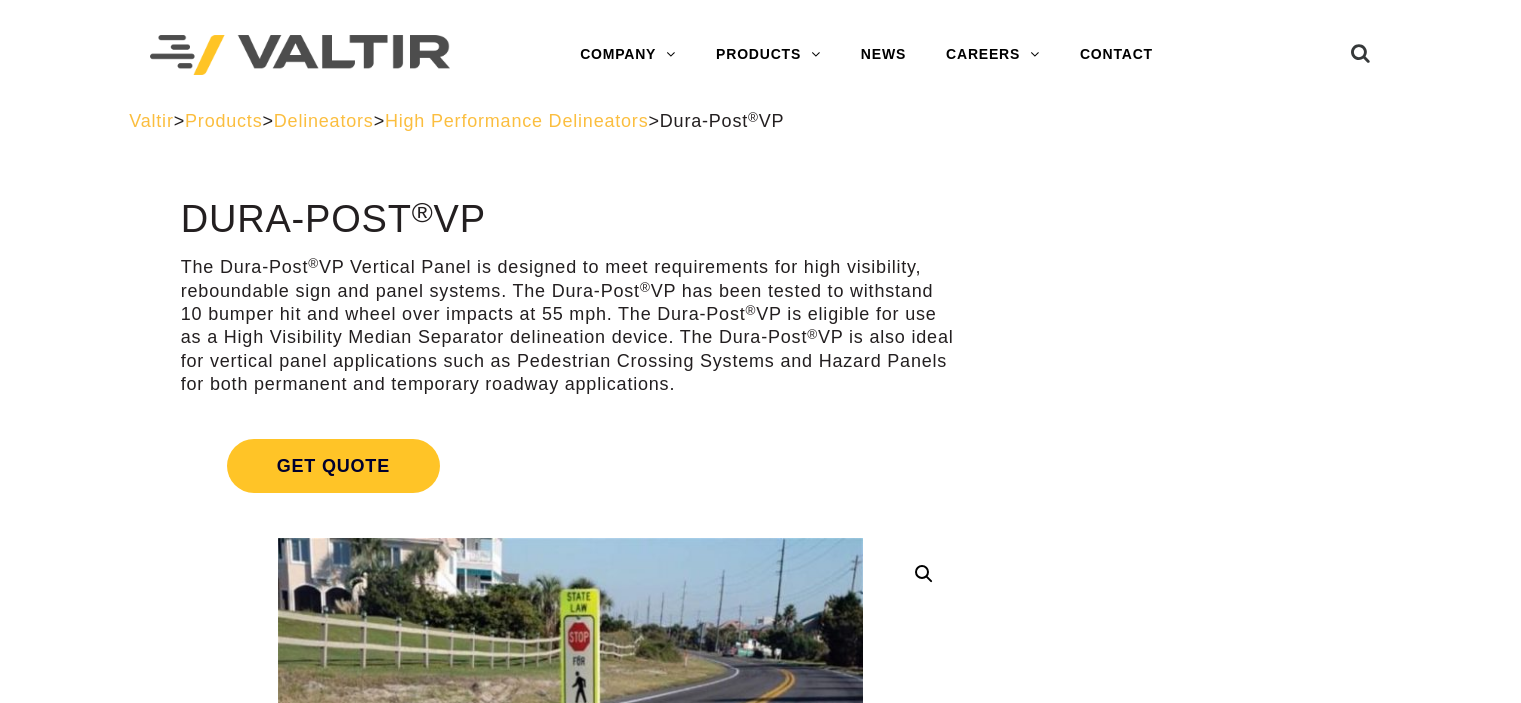 scroll, scrollTop: 0, scrollLeft: 0, axis: both 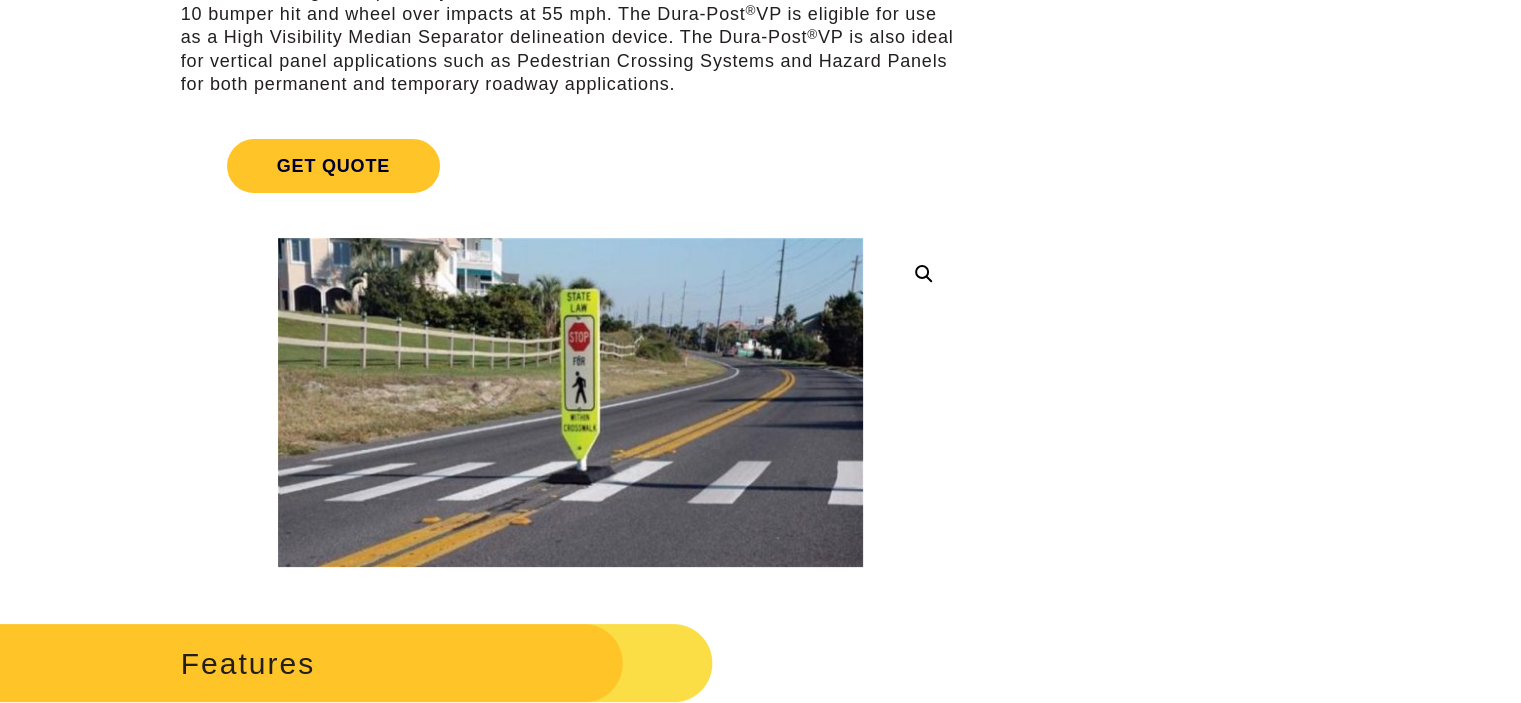 click at bounding box center (570, 402) 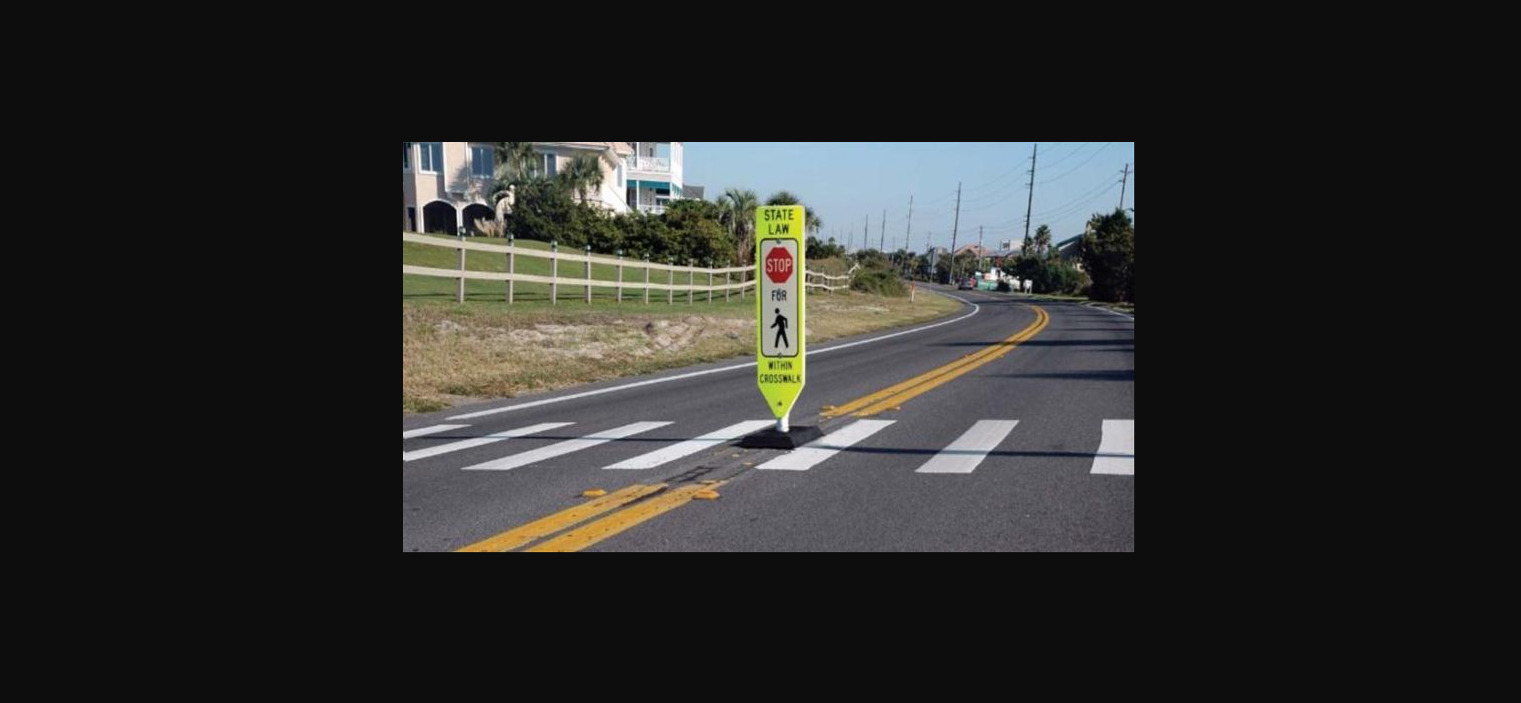 scroll, scrollTop: 300, scrollLeft: 0, axis: vertical 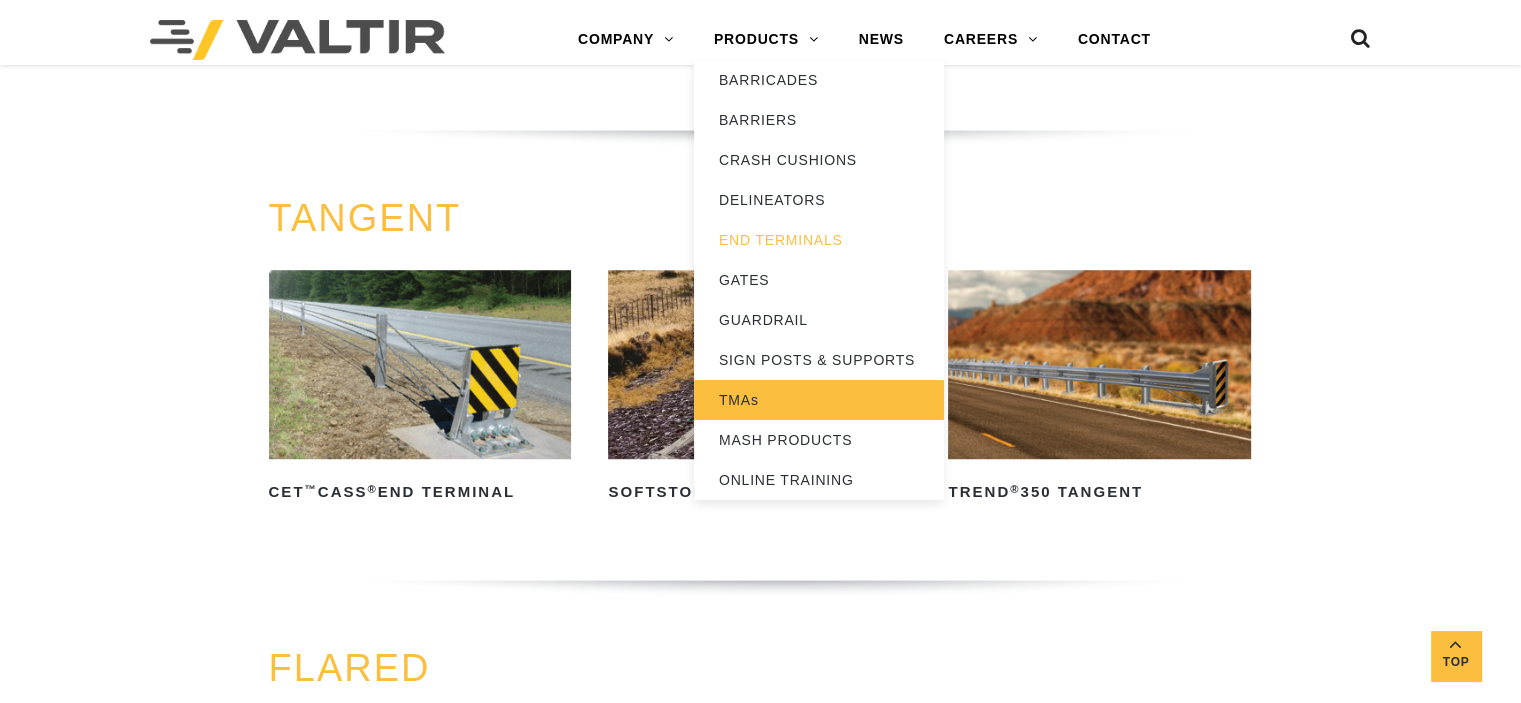click on "TMAs" at bounding box center [819, 400] 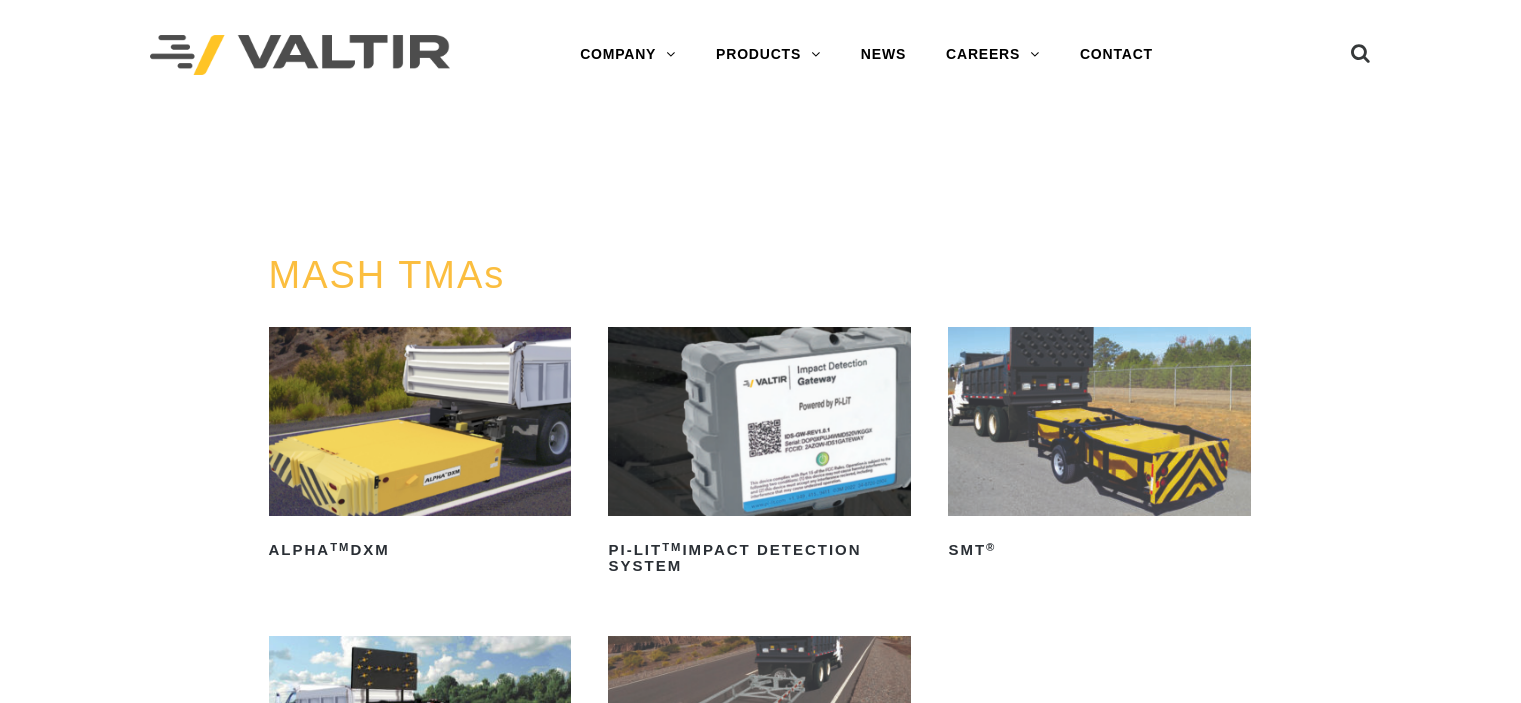 scroll, scrollTop: 0, scrollLeft: 0, axis: both 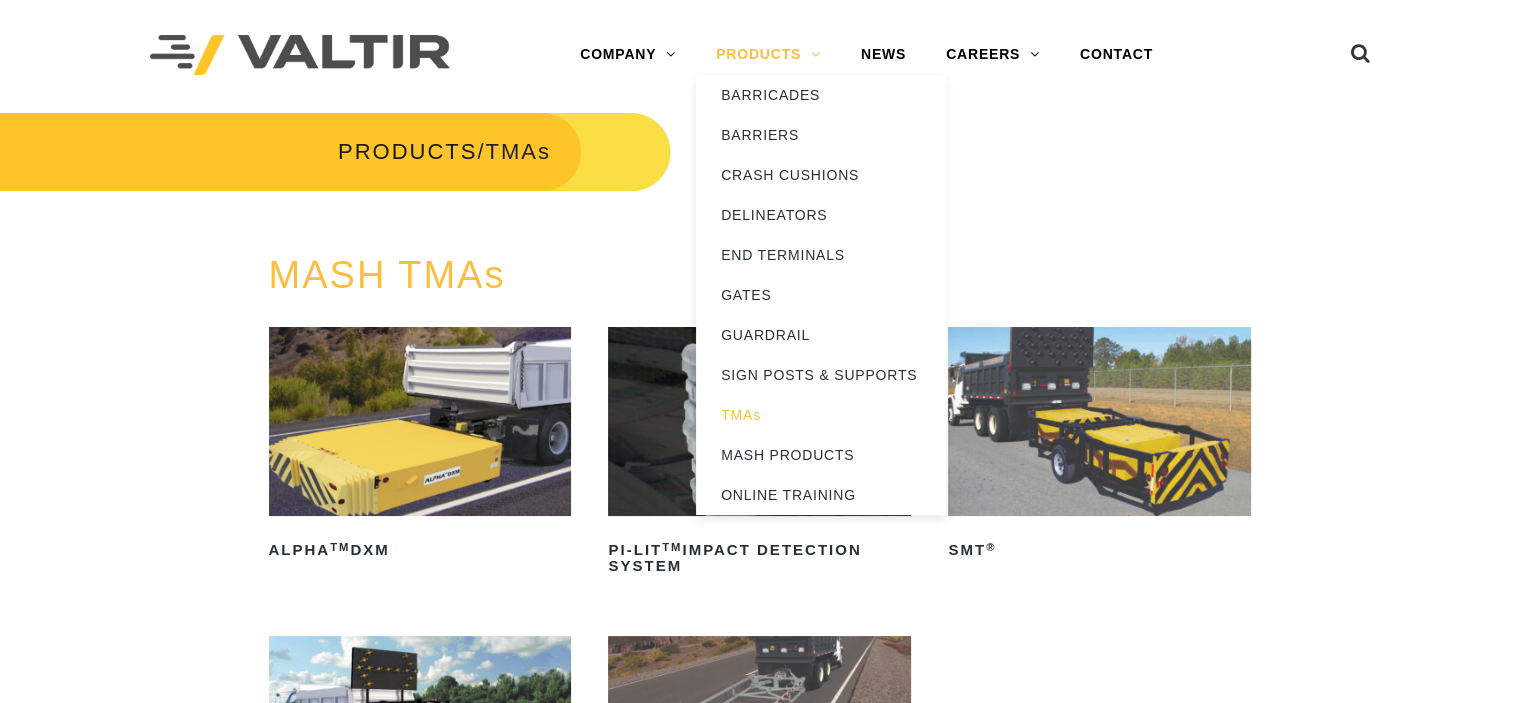 click on "PRODUCTS" at bounding box center [768, 55] 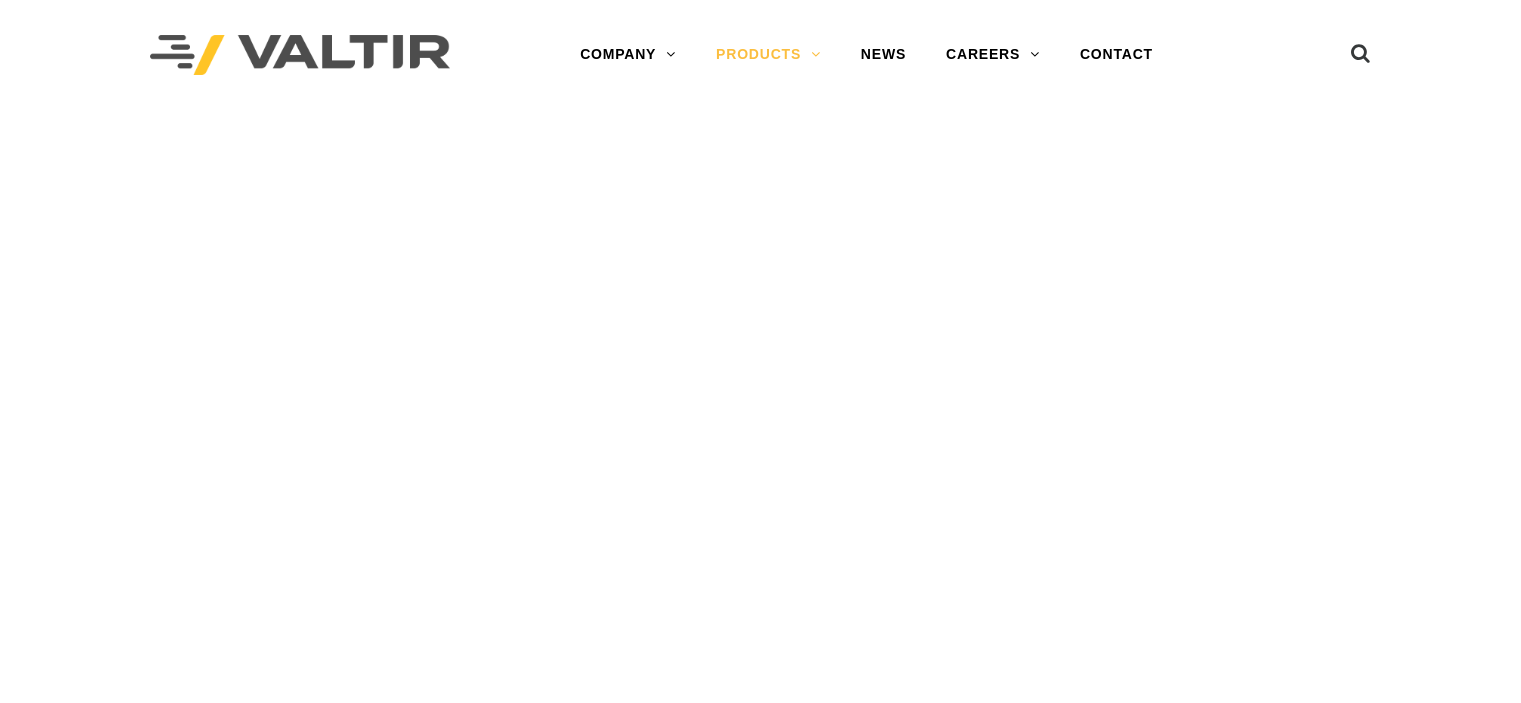 scroll, scrollTop: 0, scrollLeft: 0, axis: both 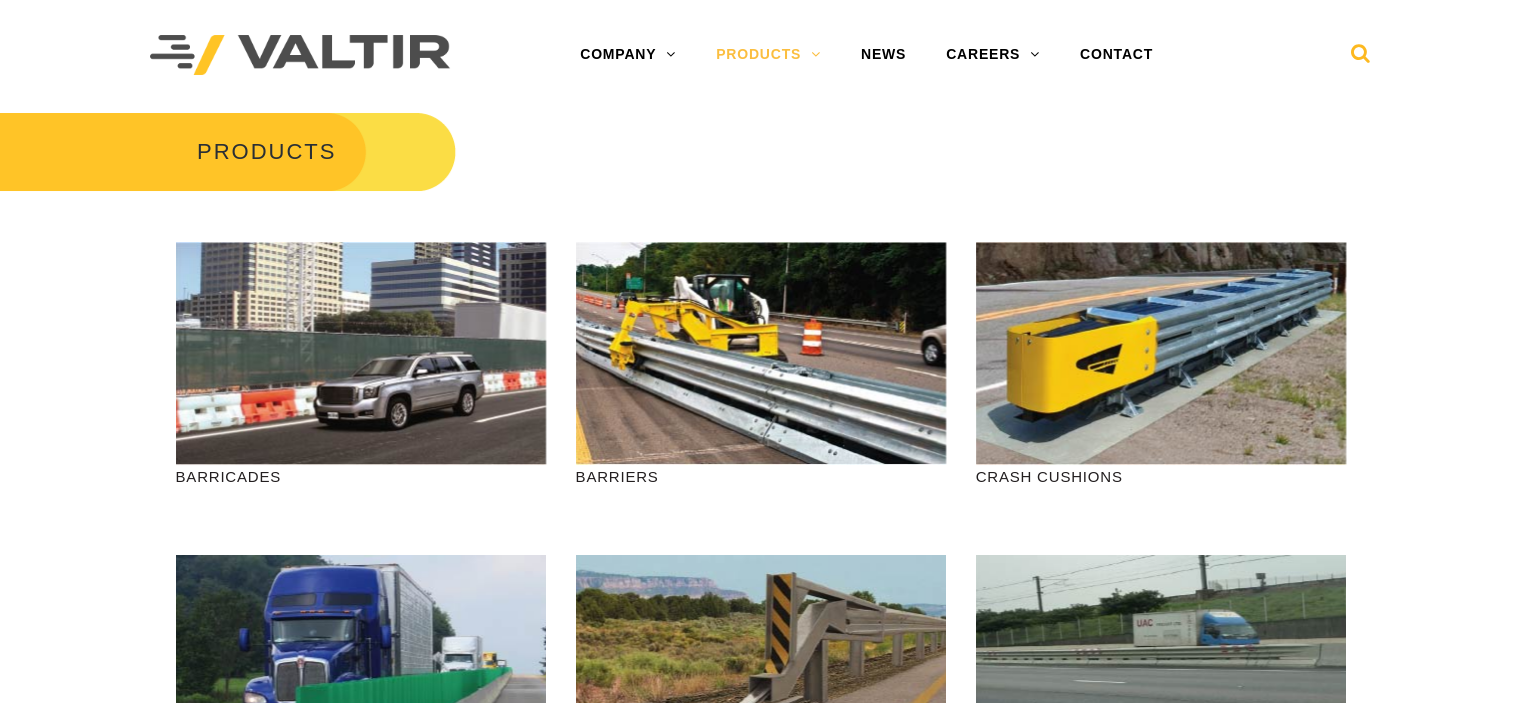 click at bounding box center [1361, 58] 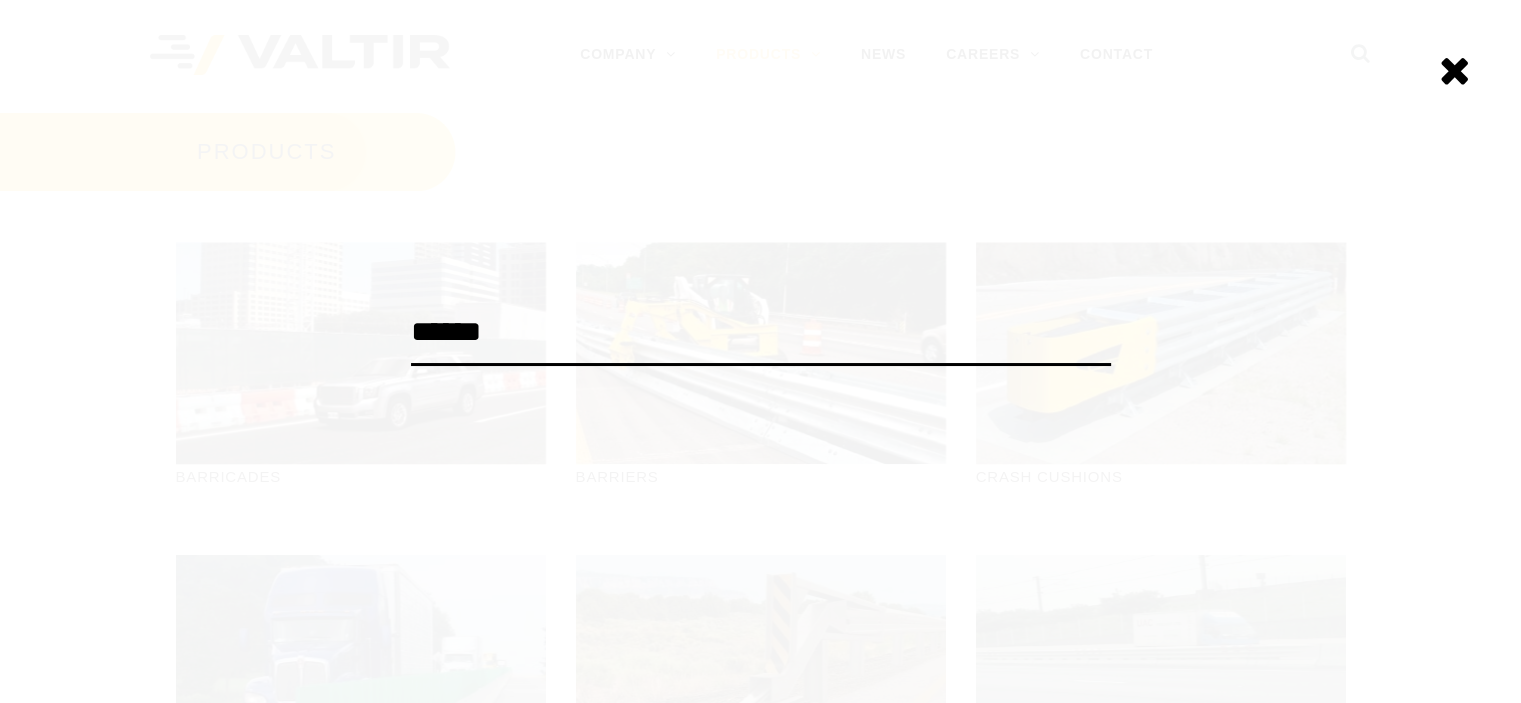 type on "******" 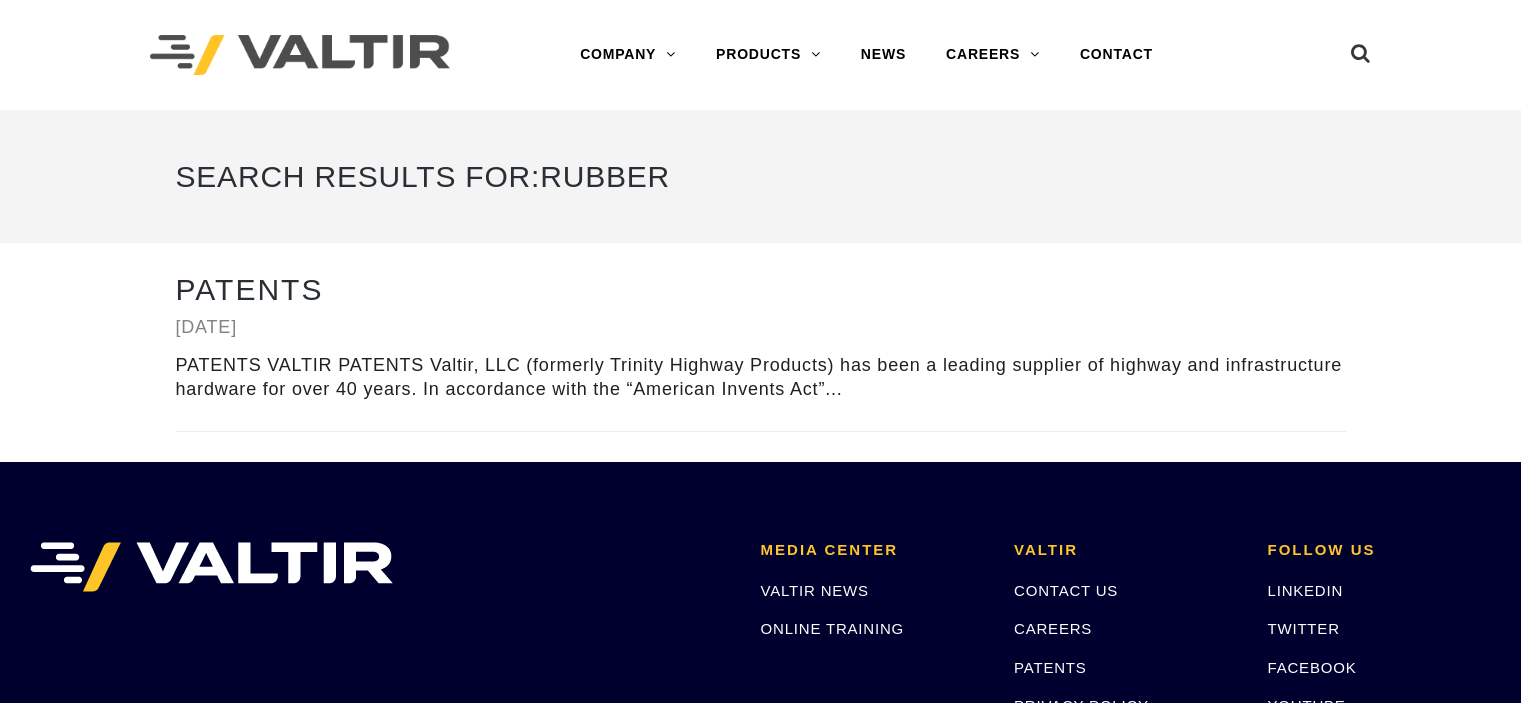 scroll, scrollTop: 0, scrollLeft: 0, axis: both 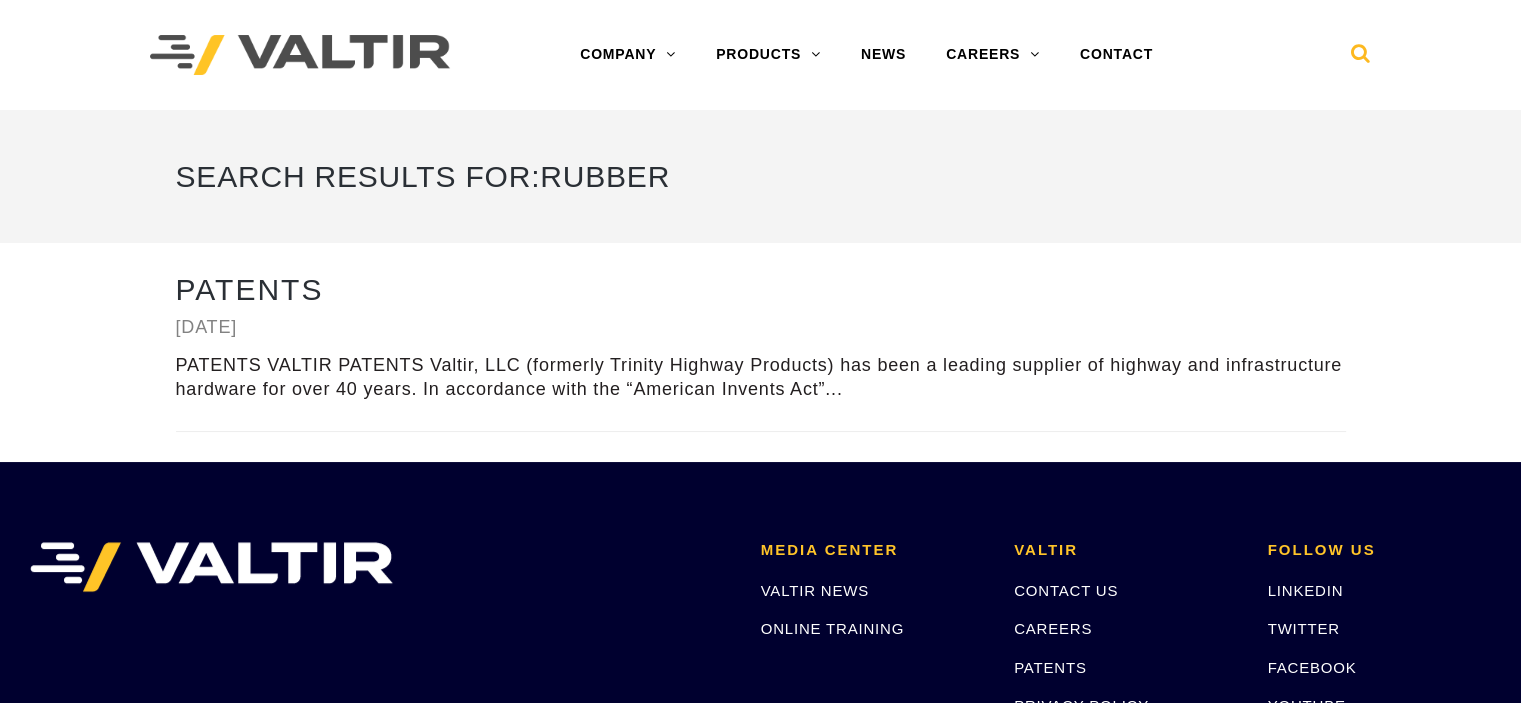 click at bounding box center [1361, 58] 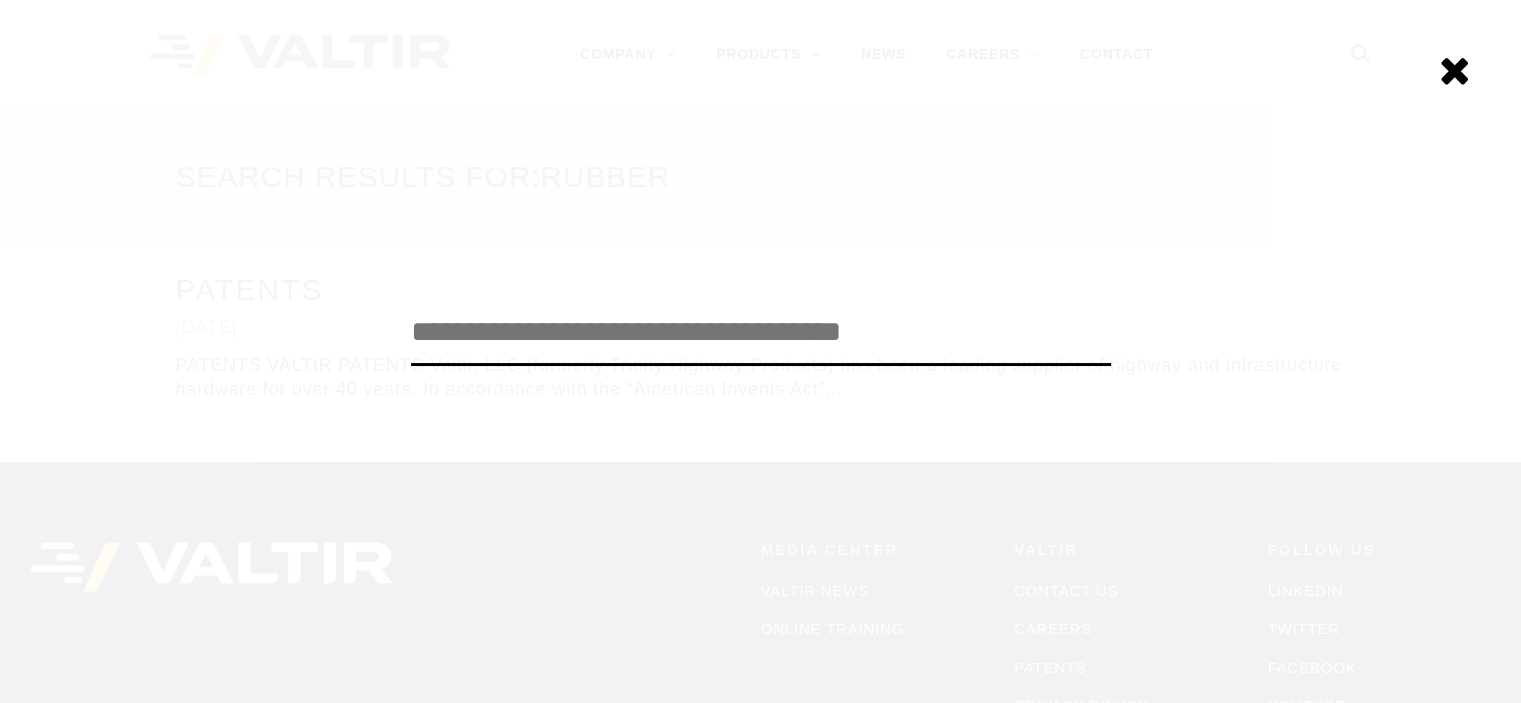 click at bounding box center (761, 333) 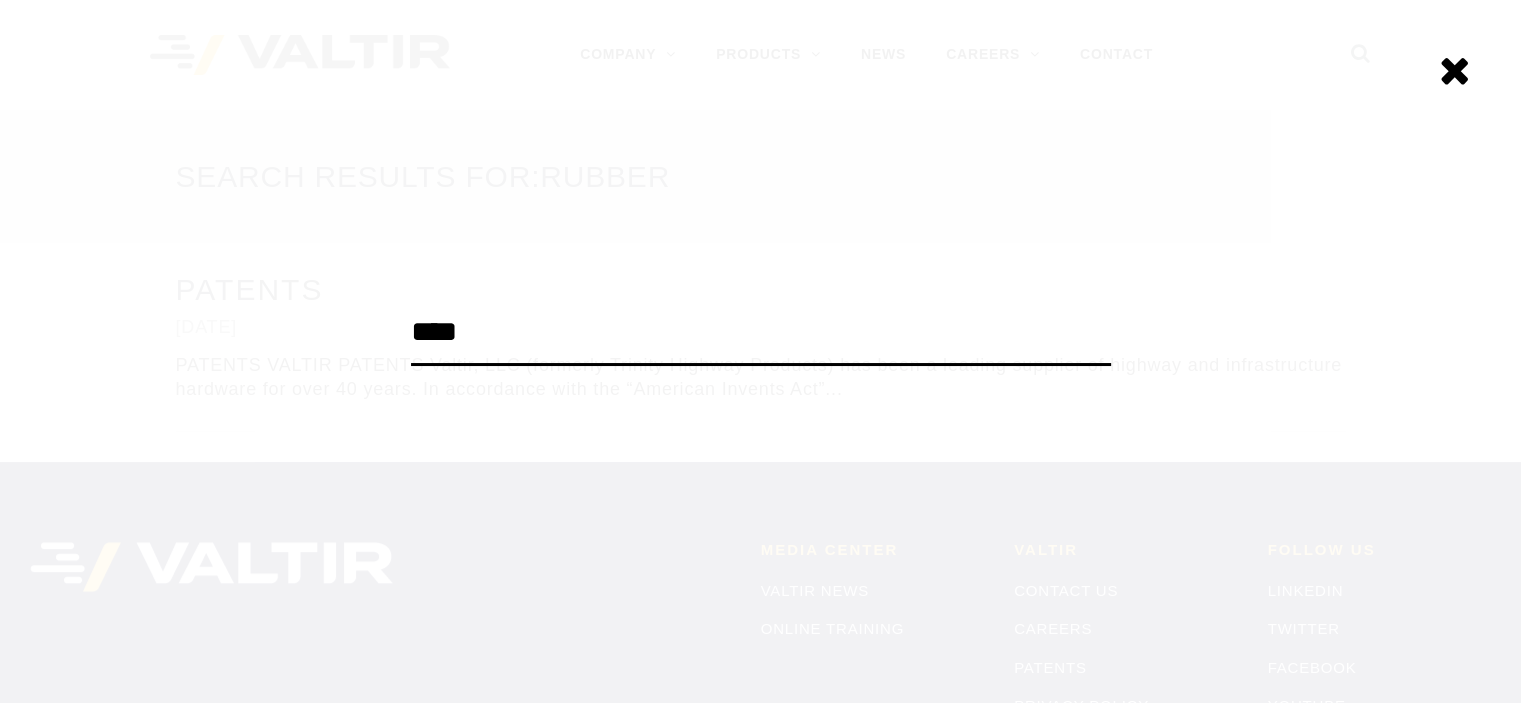 type on "****" 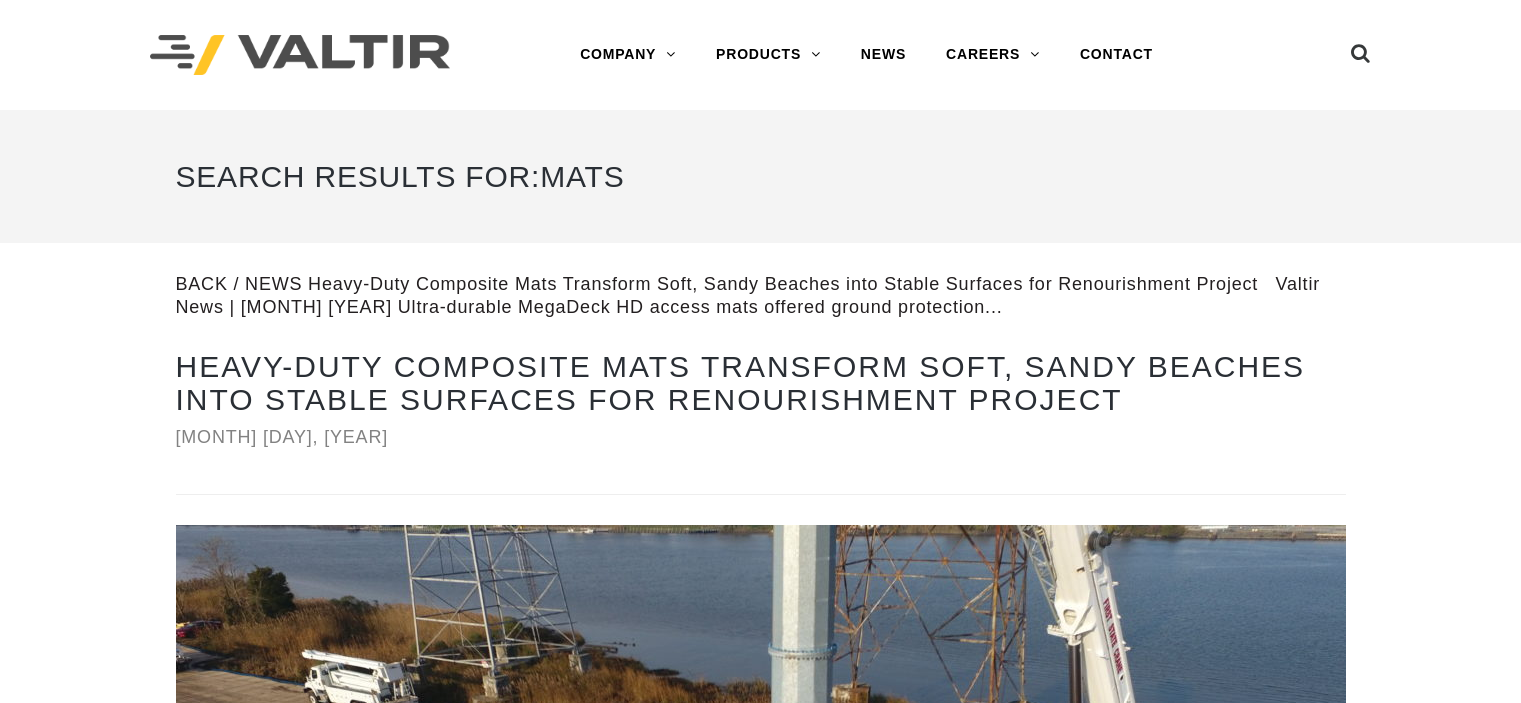scroll, scrollTop: 0, scrollLeft: 0, axis: both 